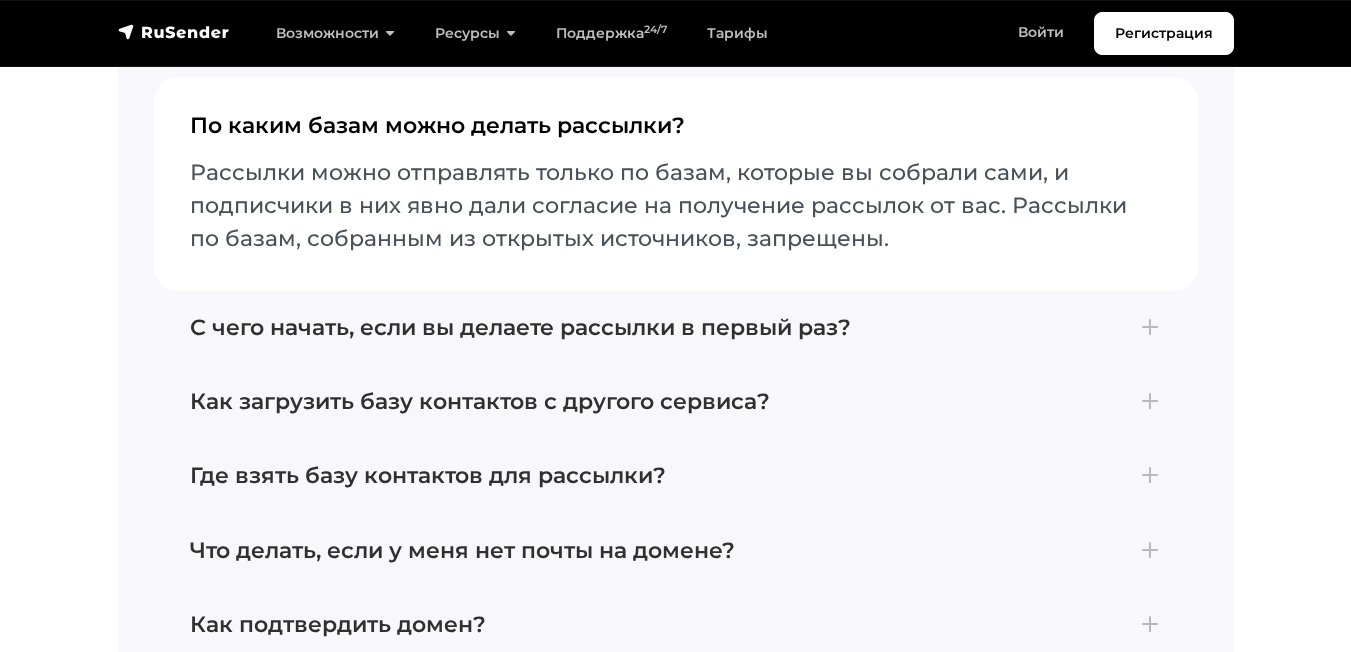 scroll, scrollTop: 6900, scrollLeft: 0, axis: vertical 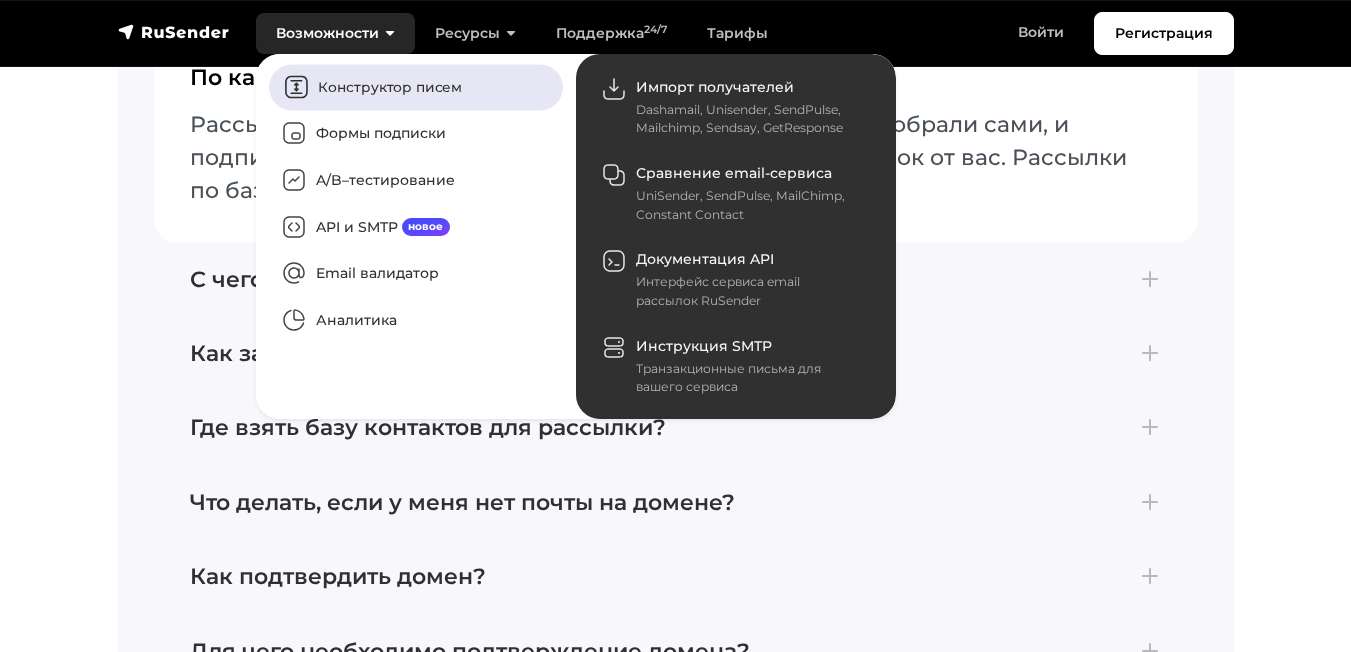 click on "Конструктор писем" at bounding box center [416, 87] 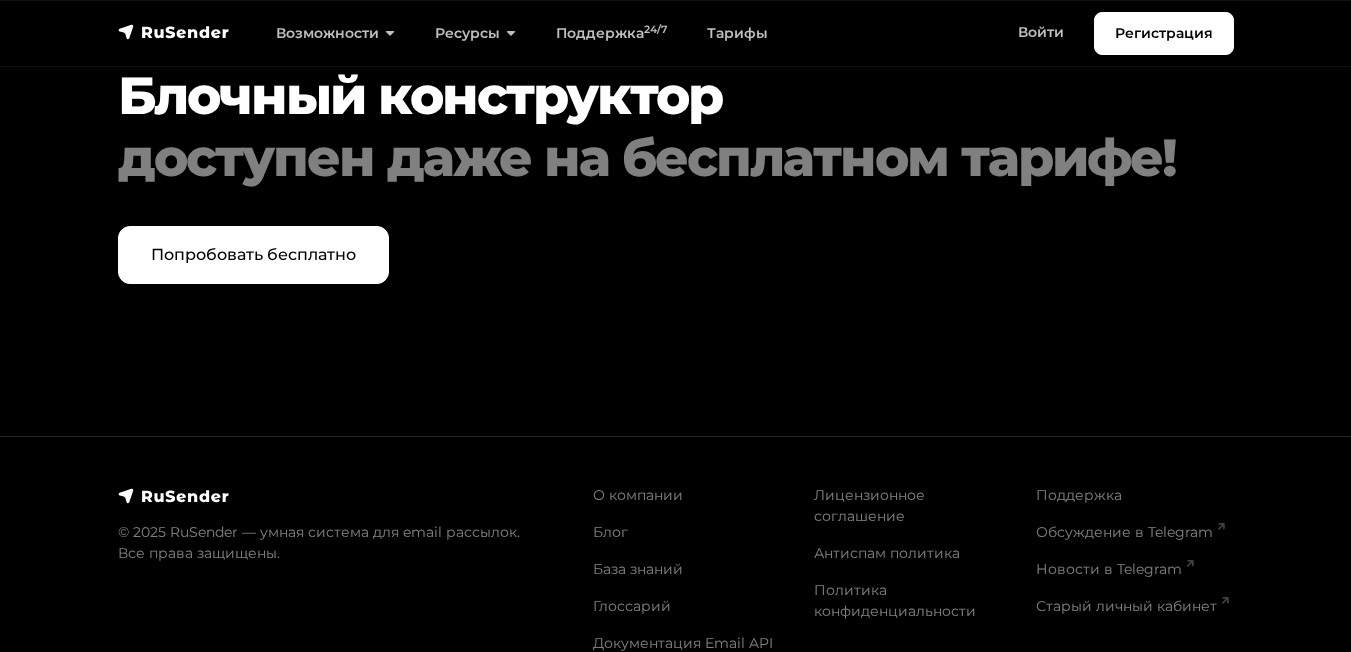 scroll, scrollTop: 8266, scrollLeft: 0, axis: vertical 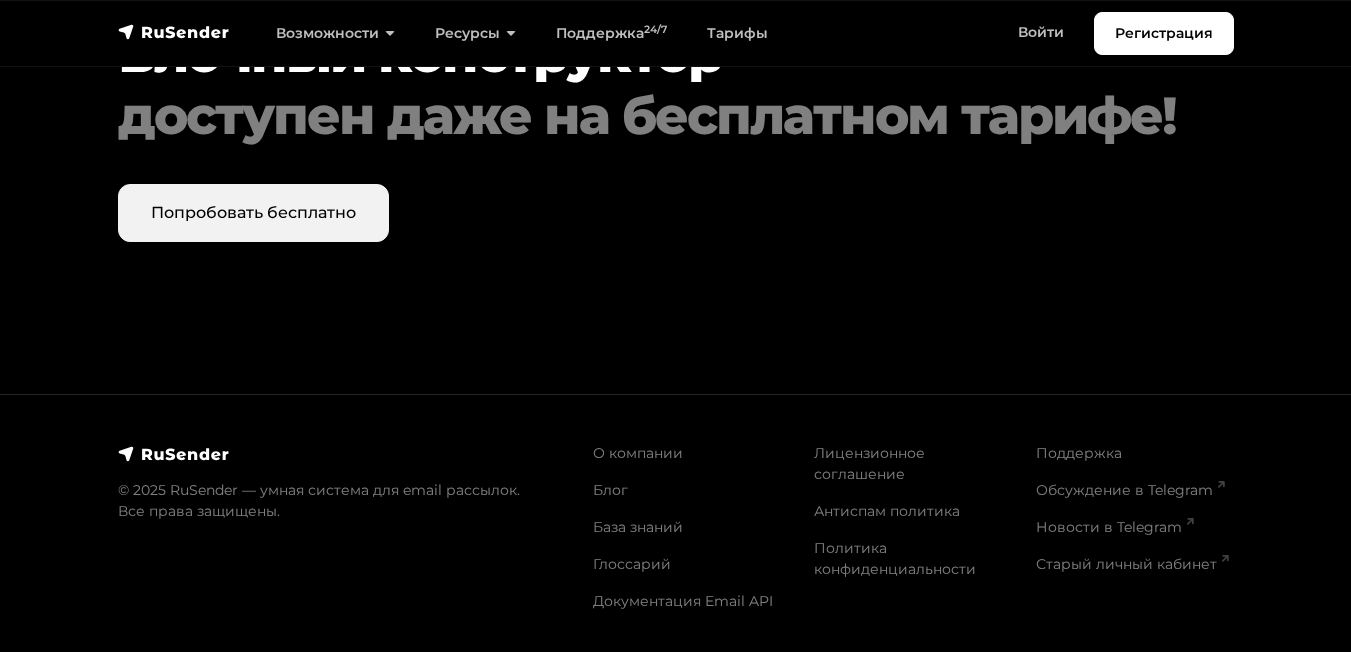 click on "Попробовать бесплатно" at bounding box center (253, 213) 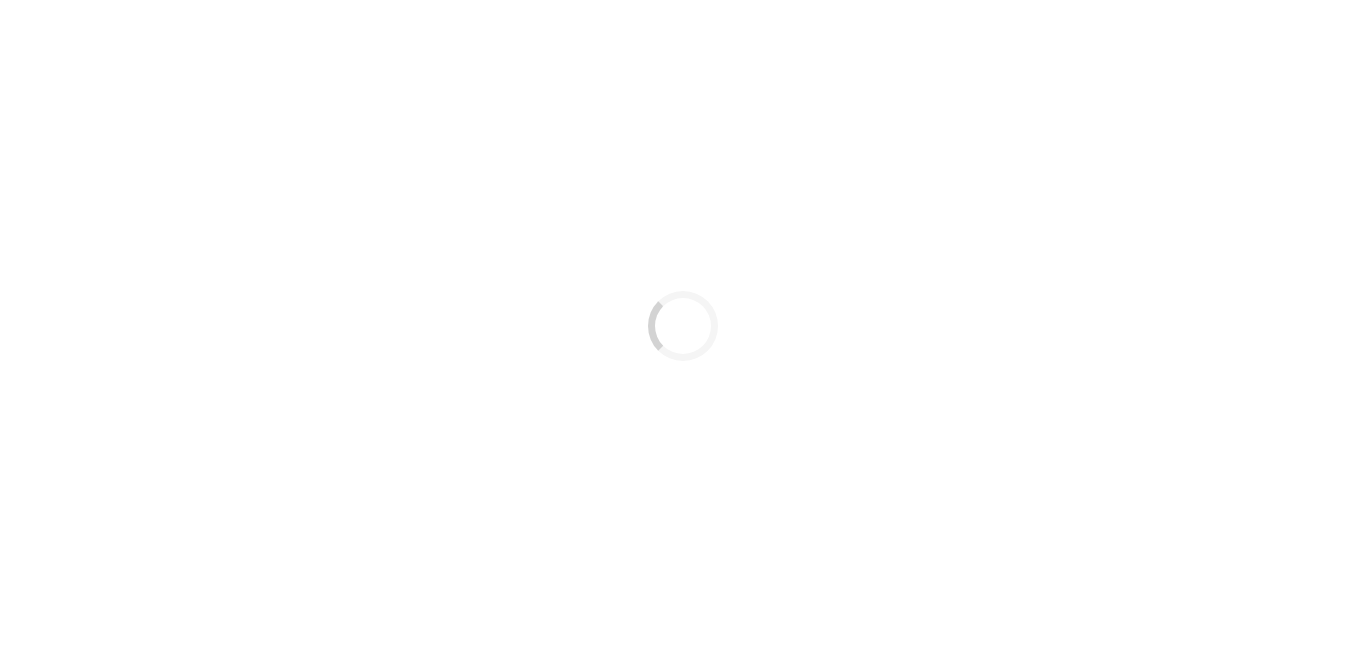 scroll, scrollTop: 0, scrollLeft: 0, axis: both 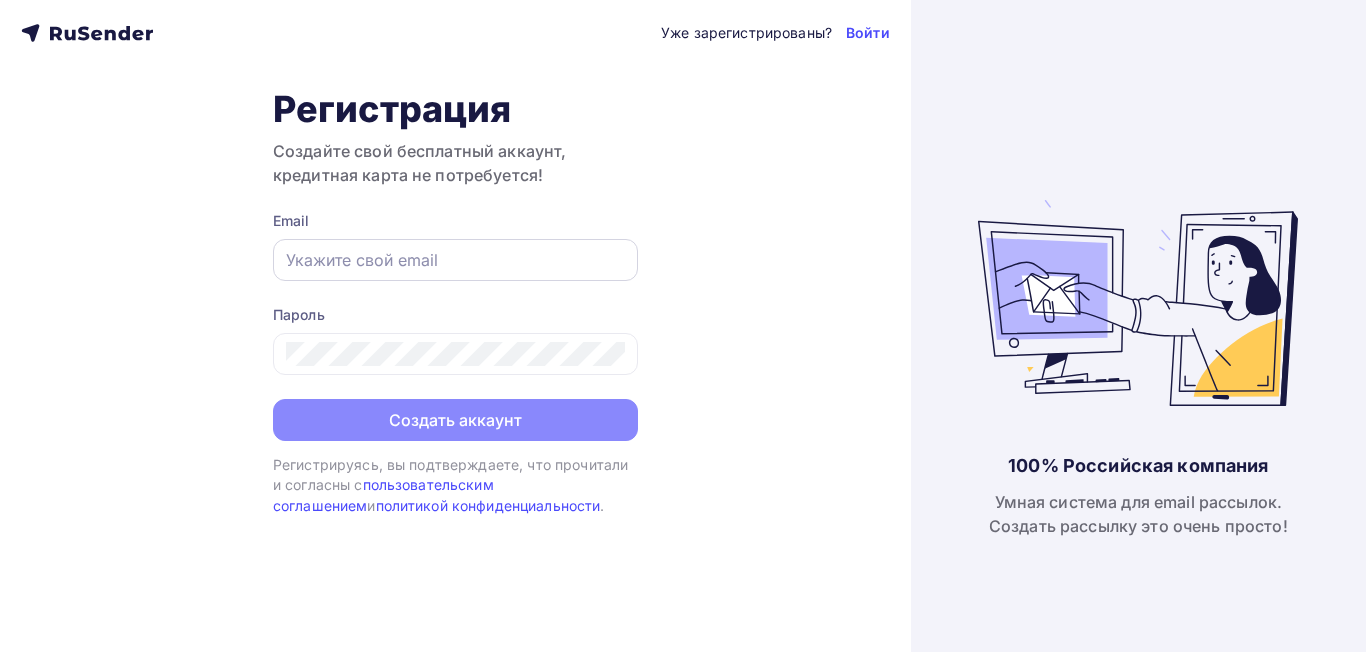 click at bounding box center (455, 260) 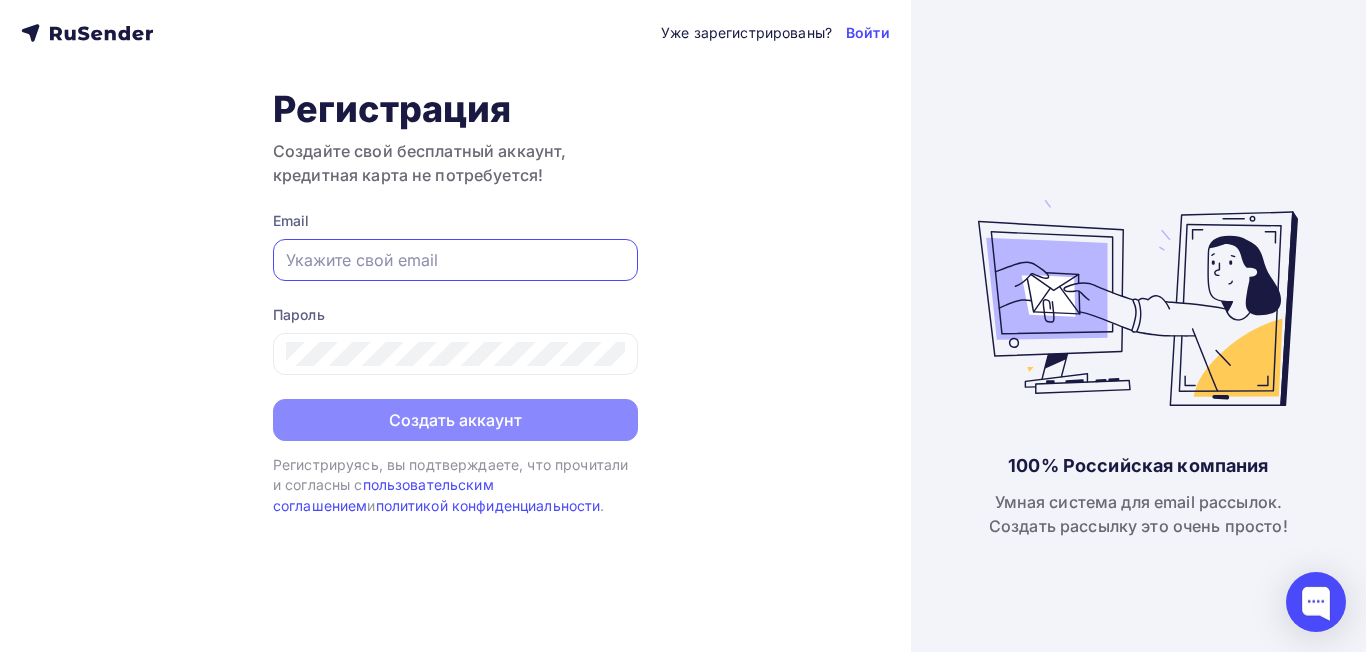 type on "[USERNAME]@example.com" 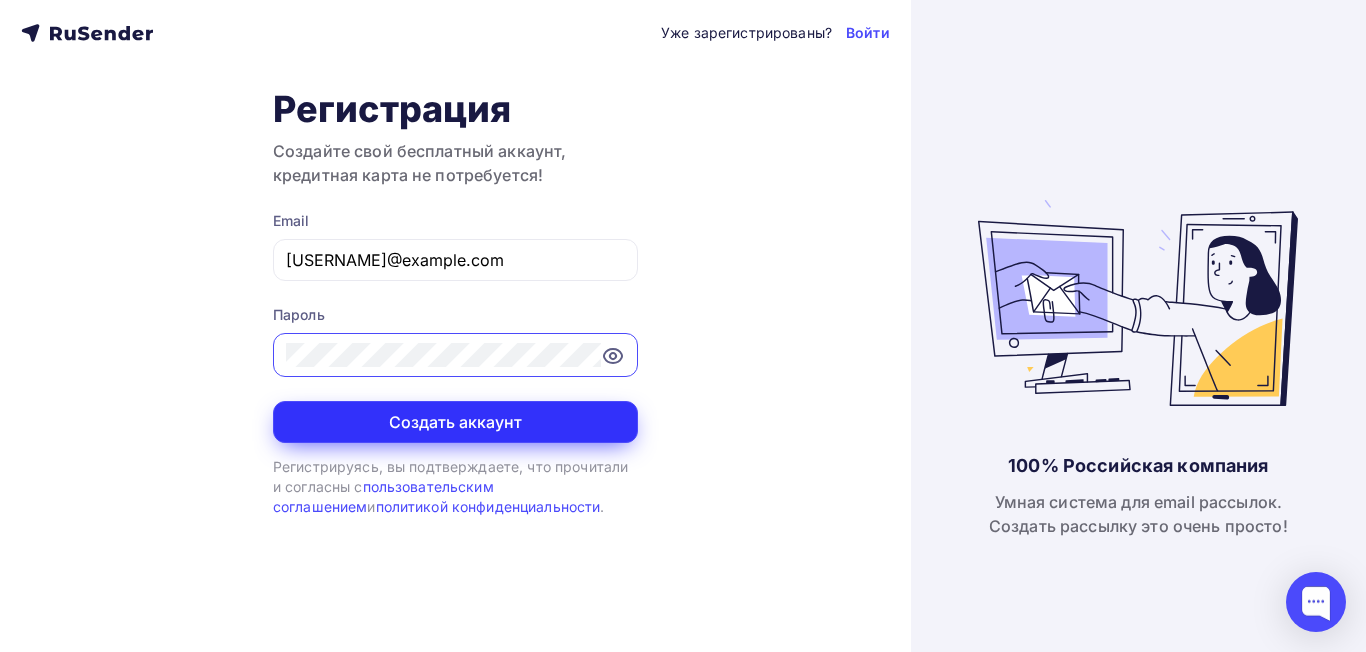 click on "Создать аккаунт" at bounding box center (455, 422) 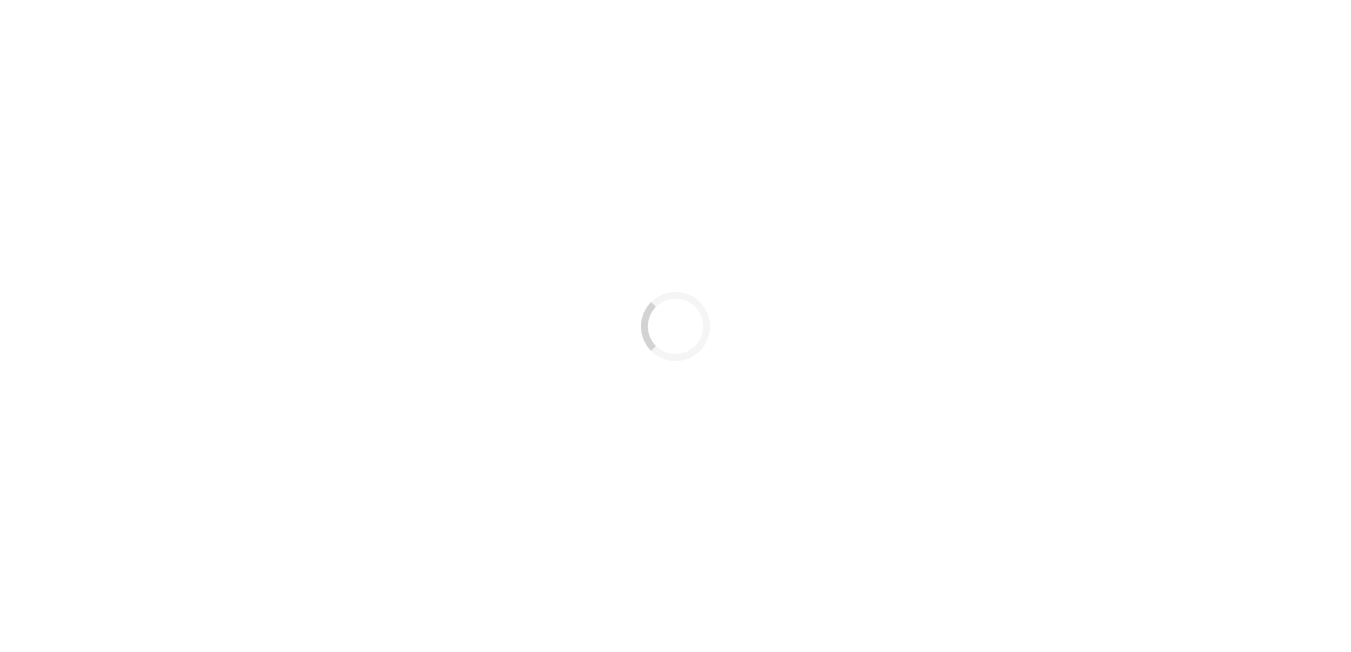 scroll, scrollTop: 0, scrollLeft: 0, axis: both 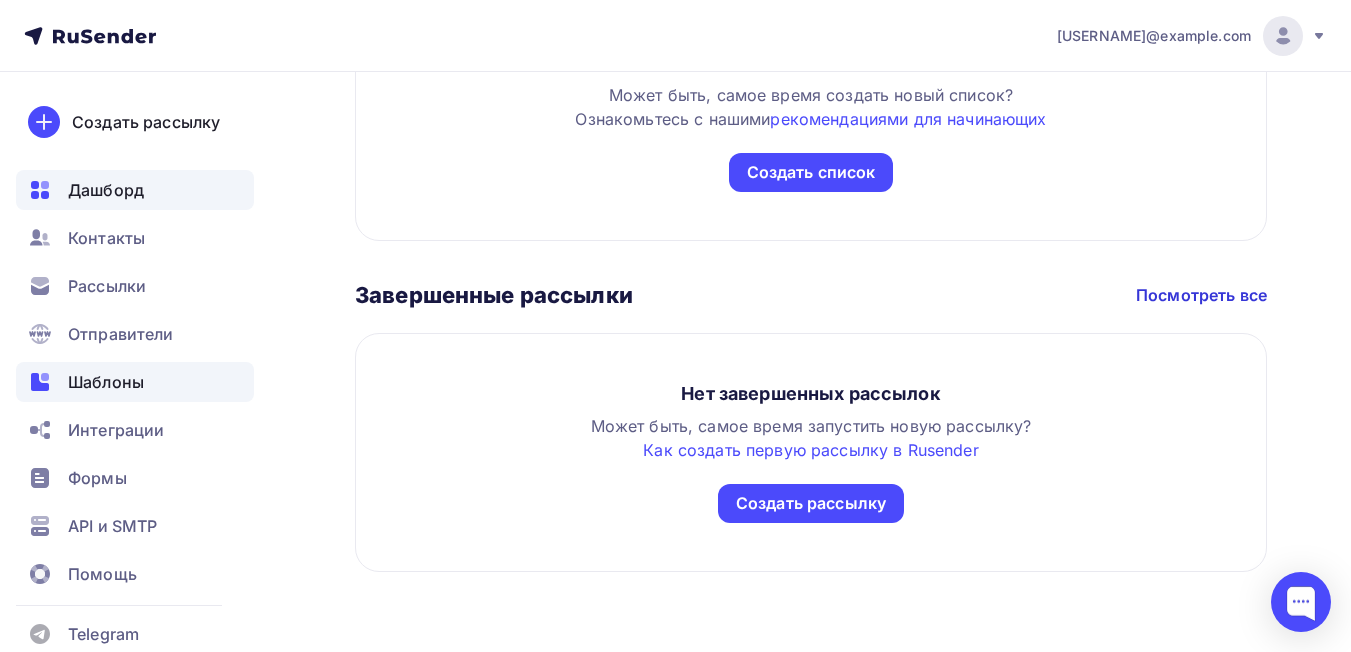 click on "Шаблоны" at bounding box center [106, 382] 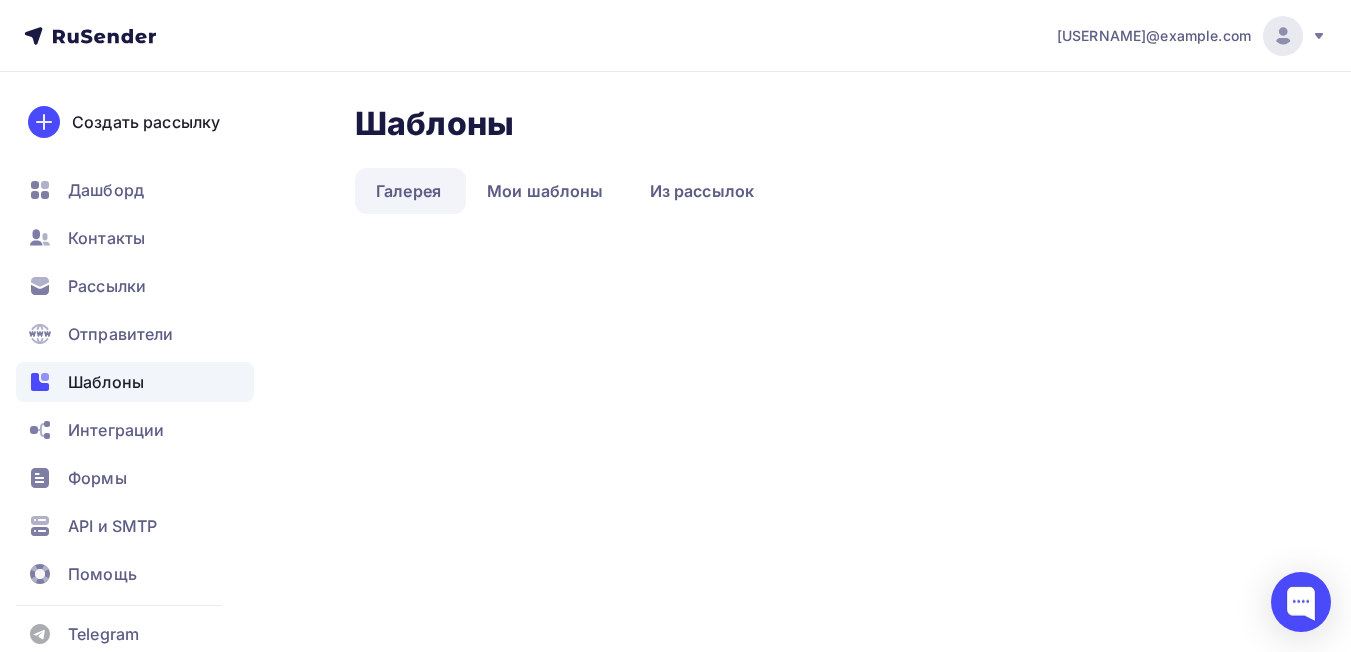 scroll, scrollTop: 0, scrollLeft: 0, axis: both 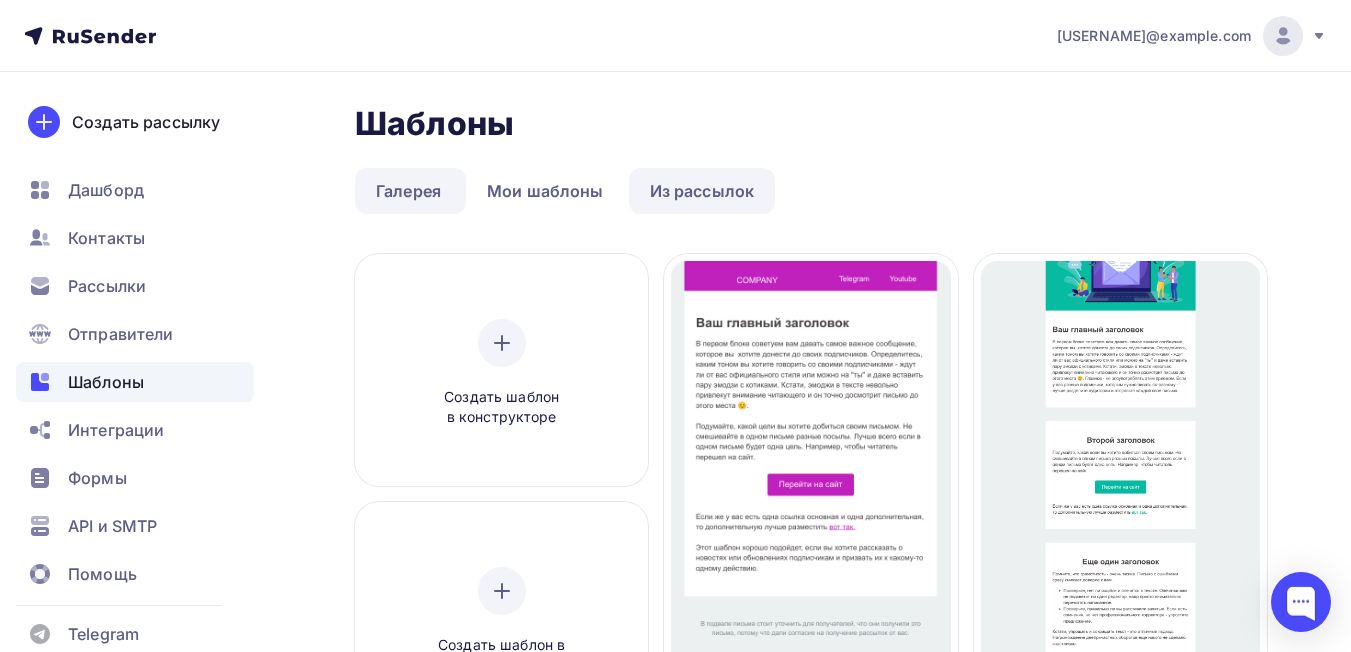 click on "Из рассылок" at bounding box center (702, 191) 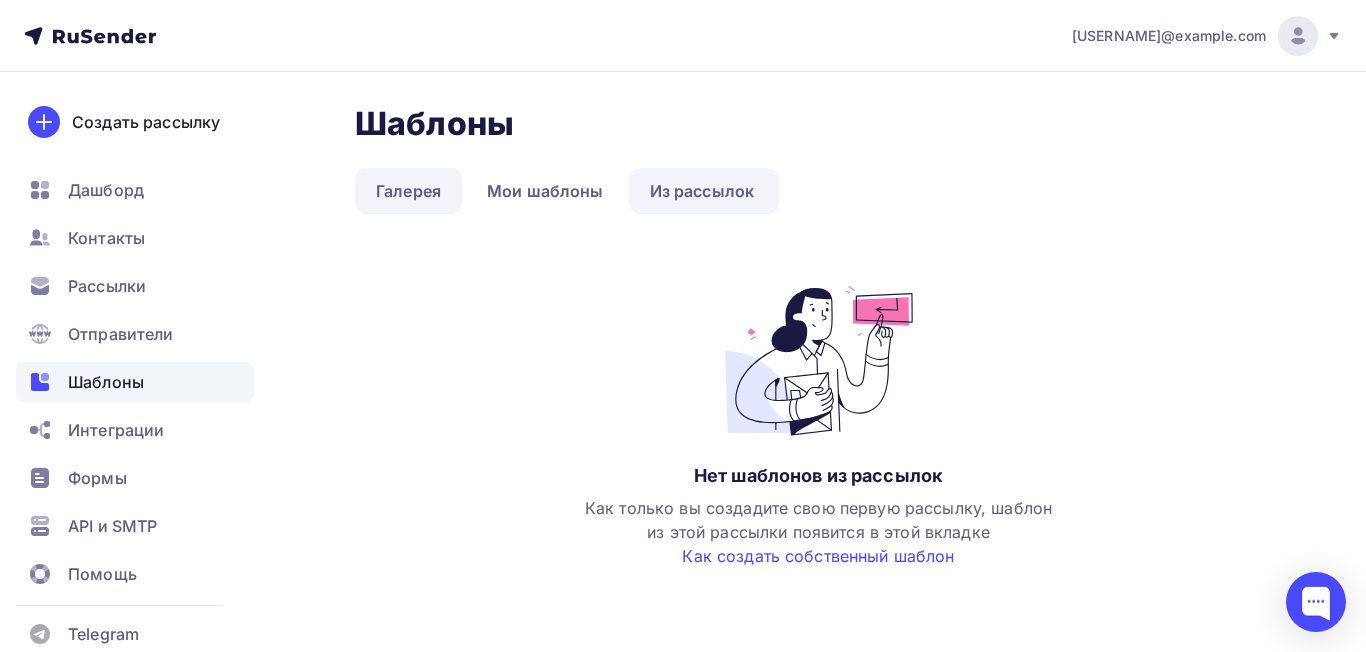 click on "Галерея" at bounding box center (408, 191) 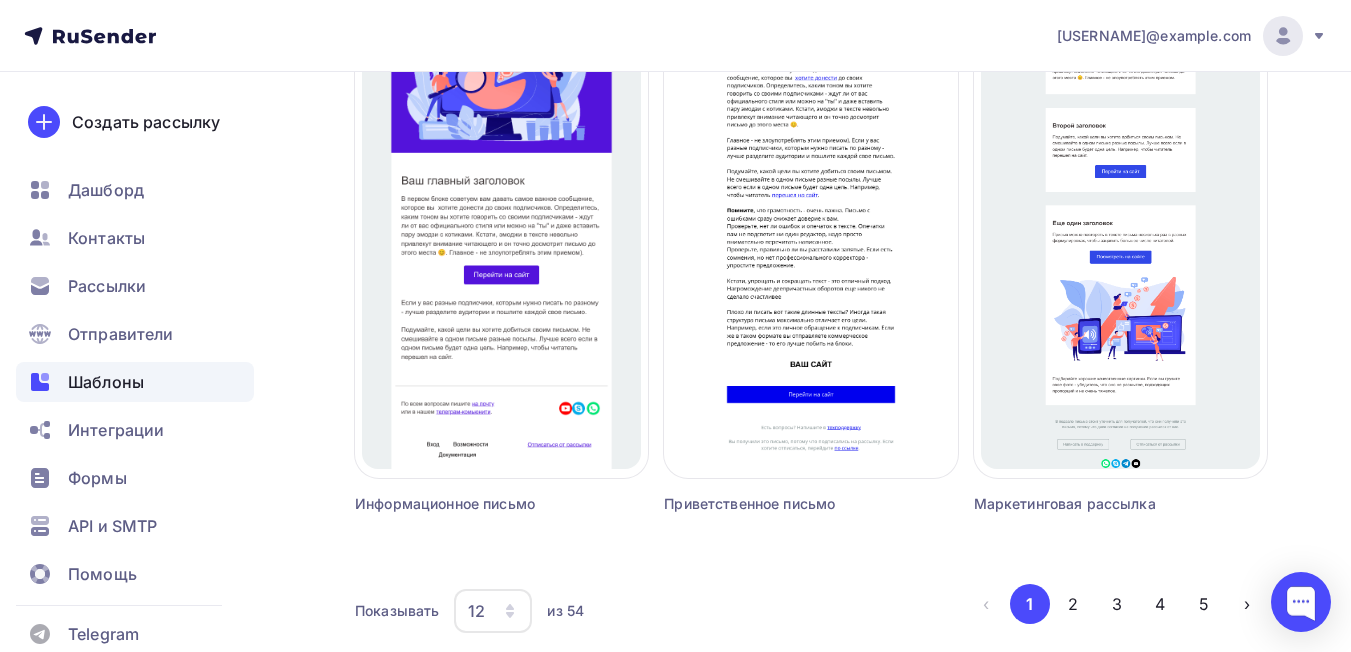 scroll, scrollTop: 1987, scrollLeft: 0, axis: vertical 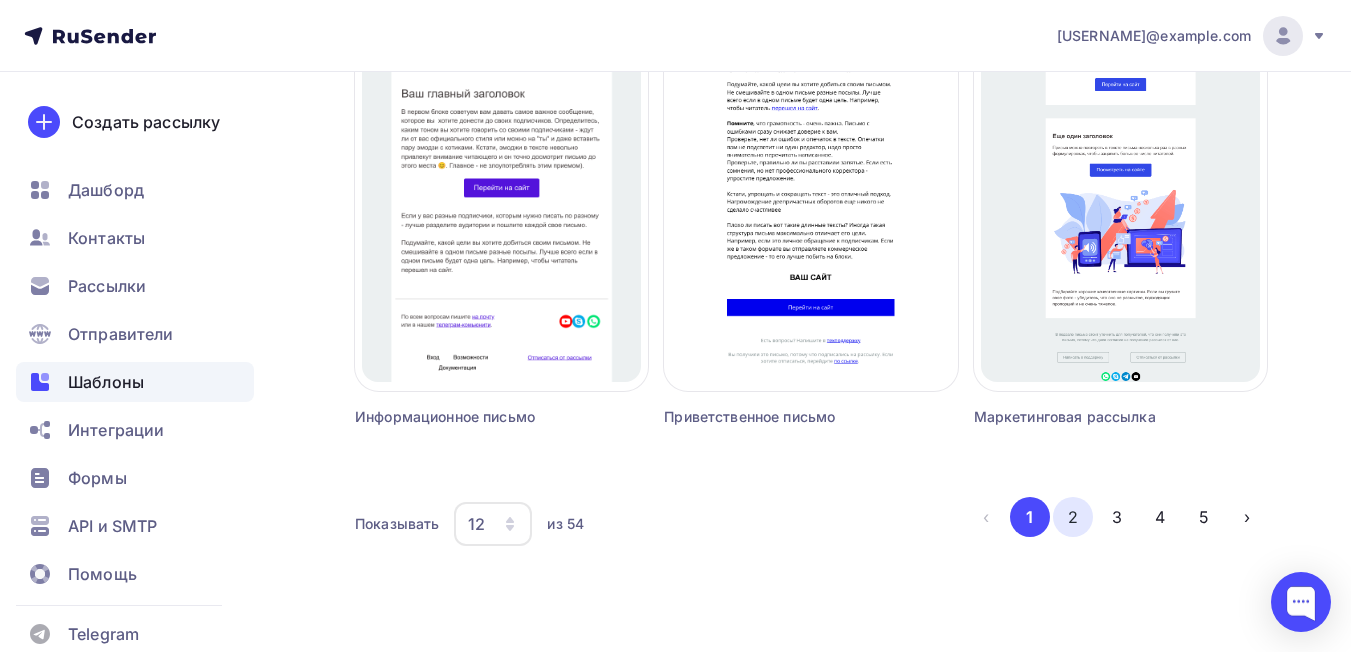 click on "2" at bounding box center (1073, 517) 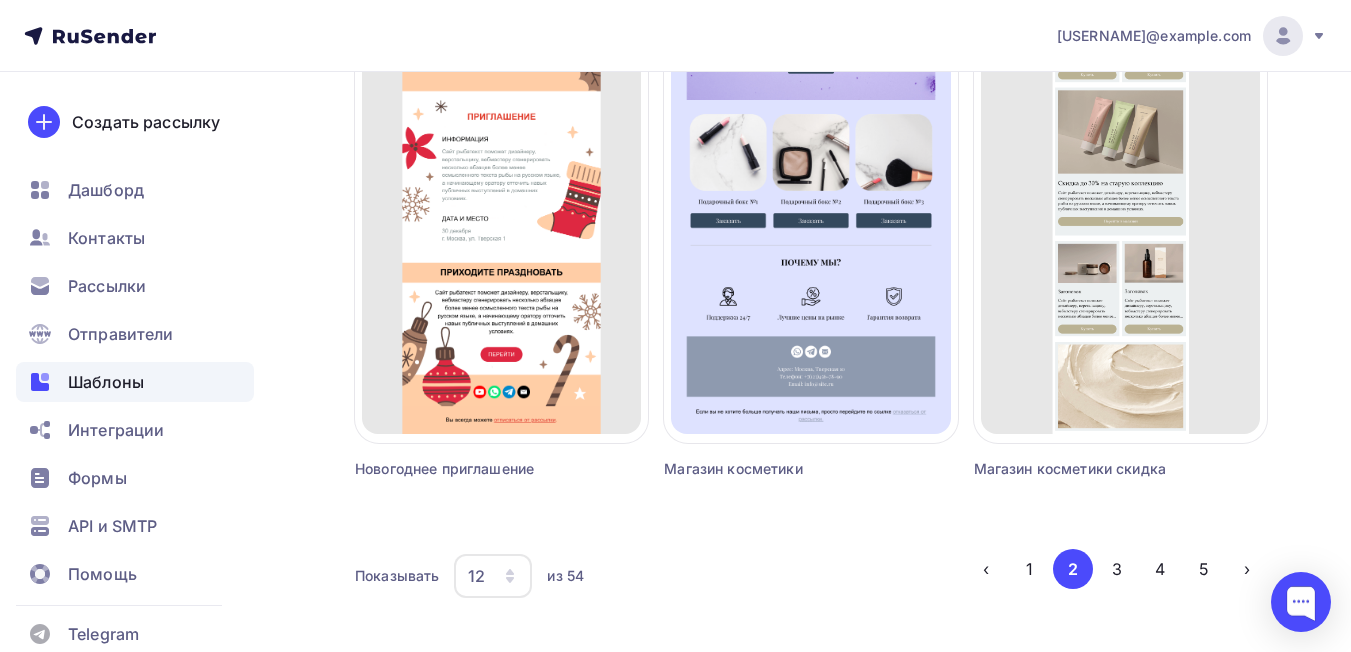 scroll, scrollTop: 1987, scrollLeft: 0, axis: vertical 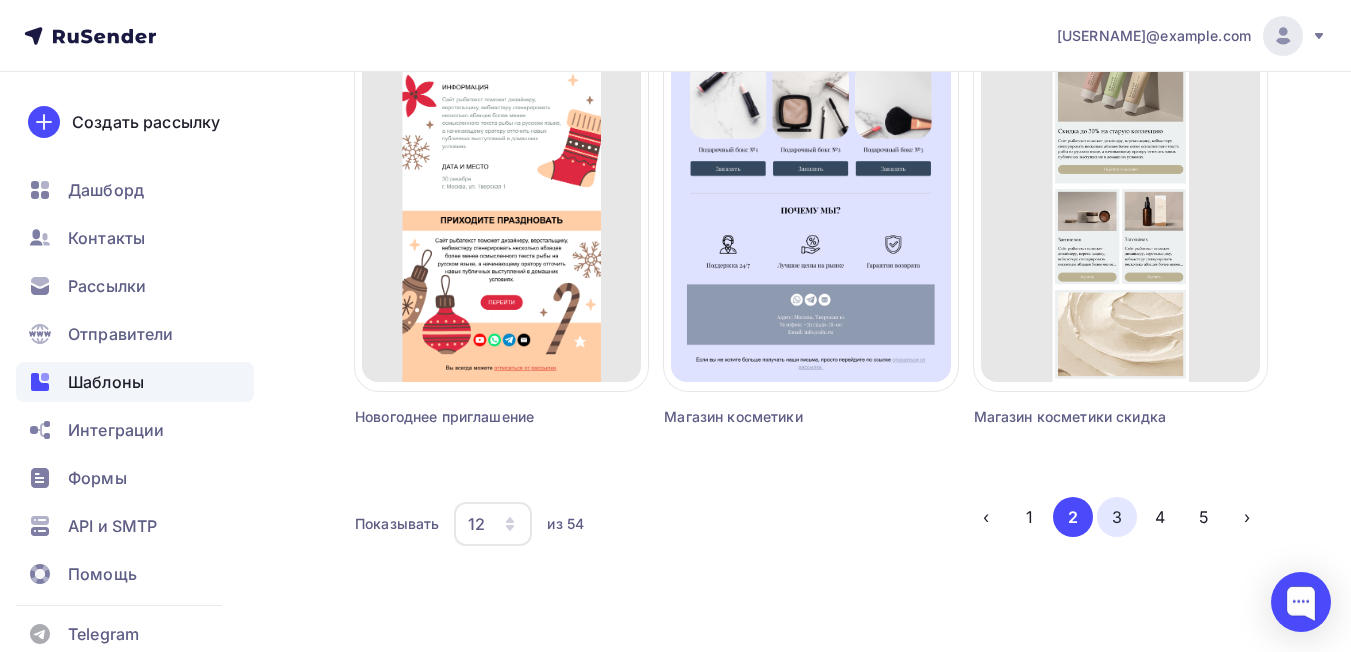 click on "3" at bounding box center (1117, 517) 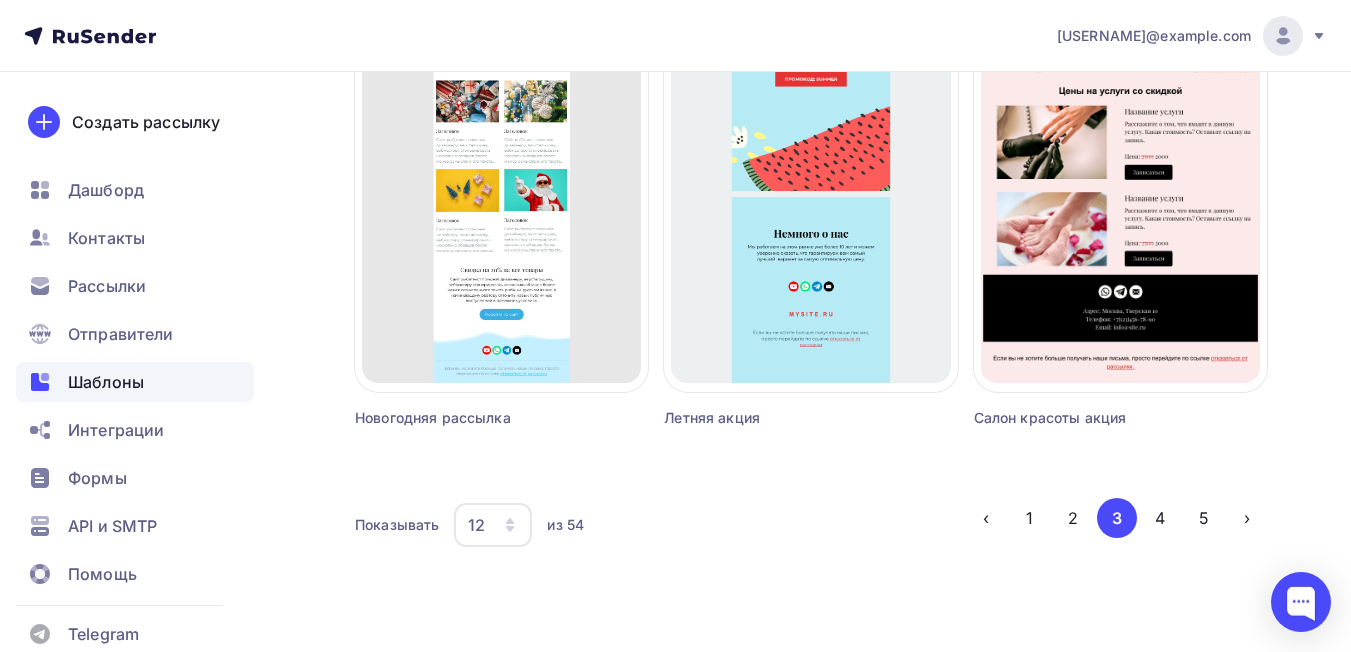 scroll, scrollTop: 1987, scrollLeft: 0, axis: vertical 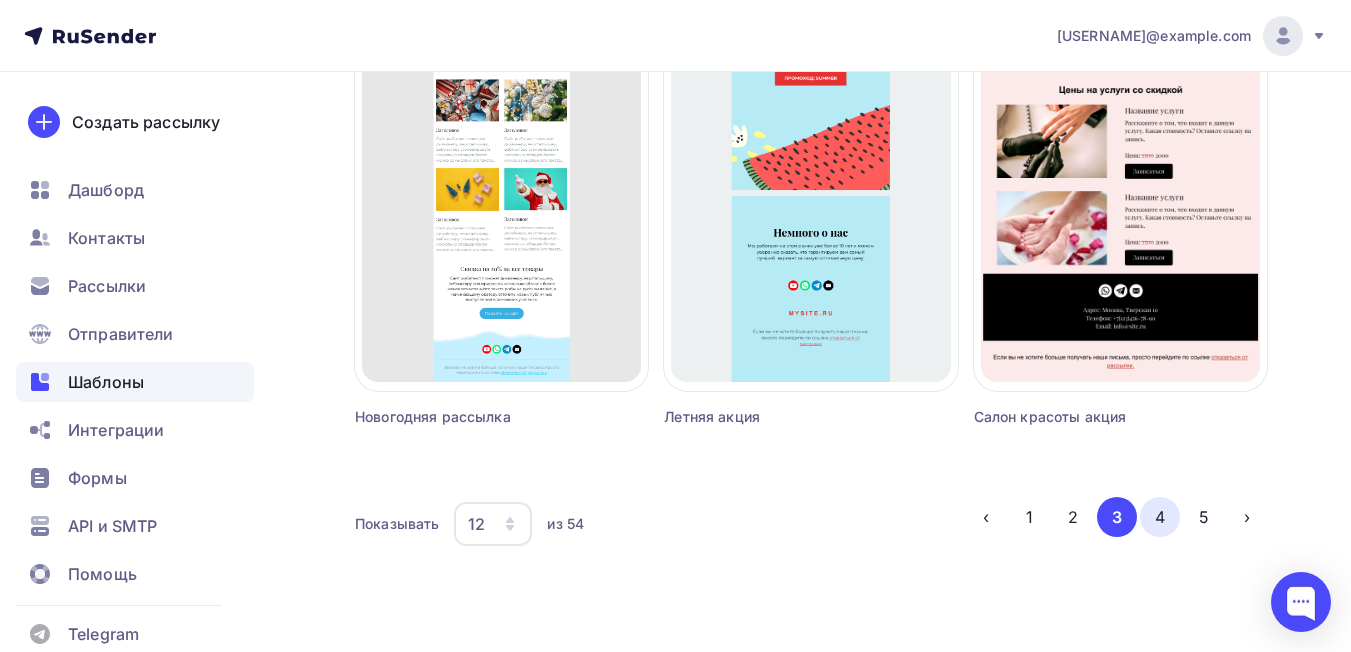click on "4" at bounding box center [1160, 517] 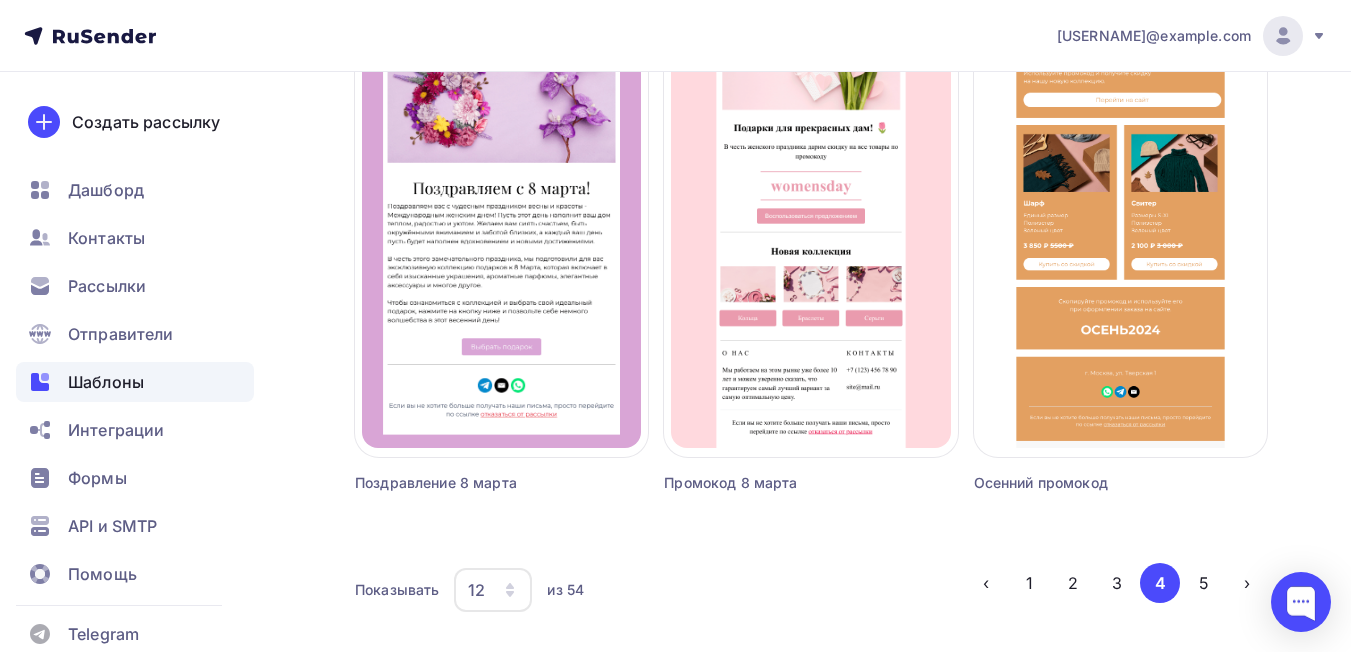 scroll, scrollTop: 1987, scrollLeft: 0, axis: vertical 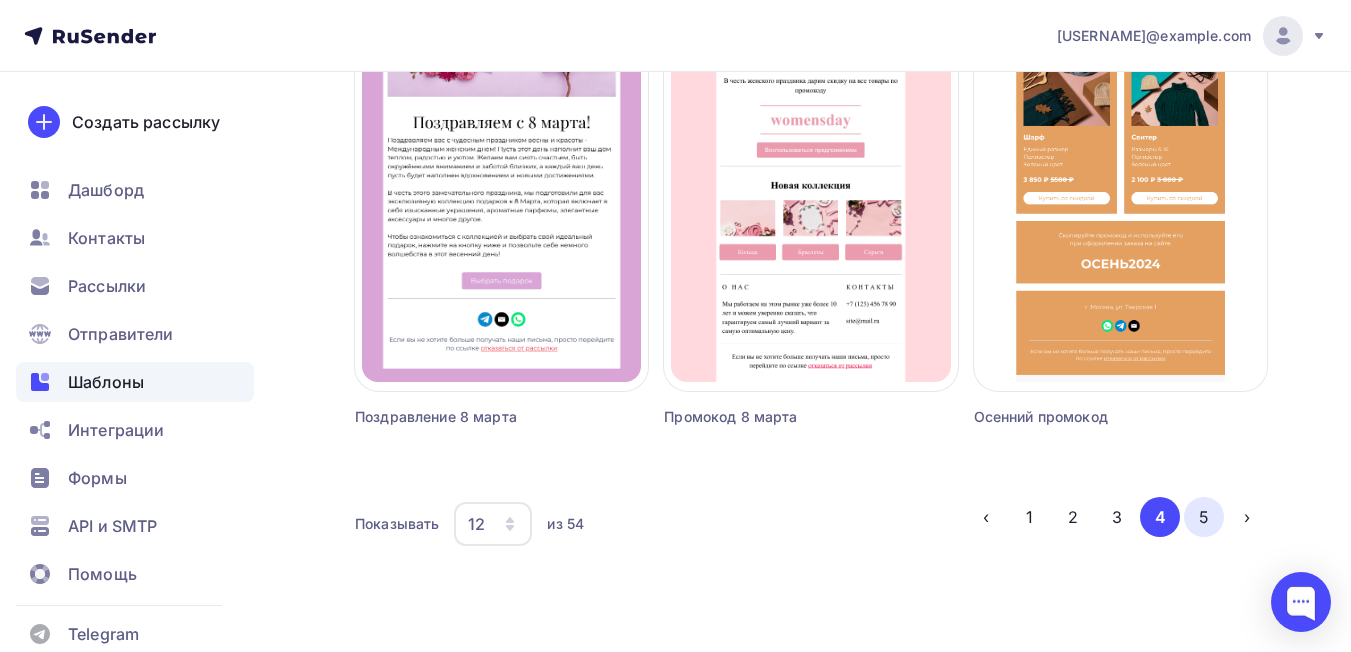 click on "5" at bounding box center (1204, 517) 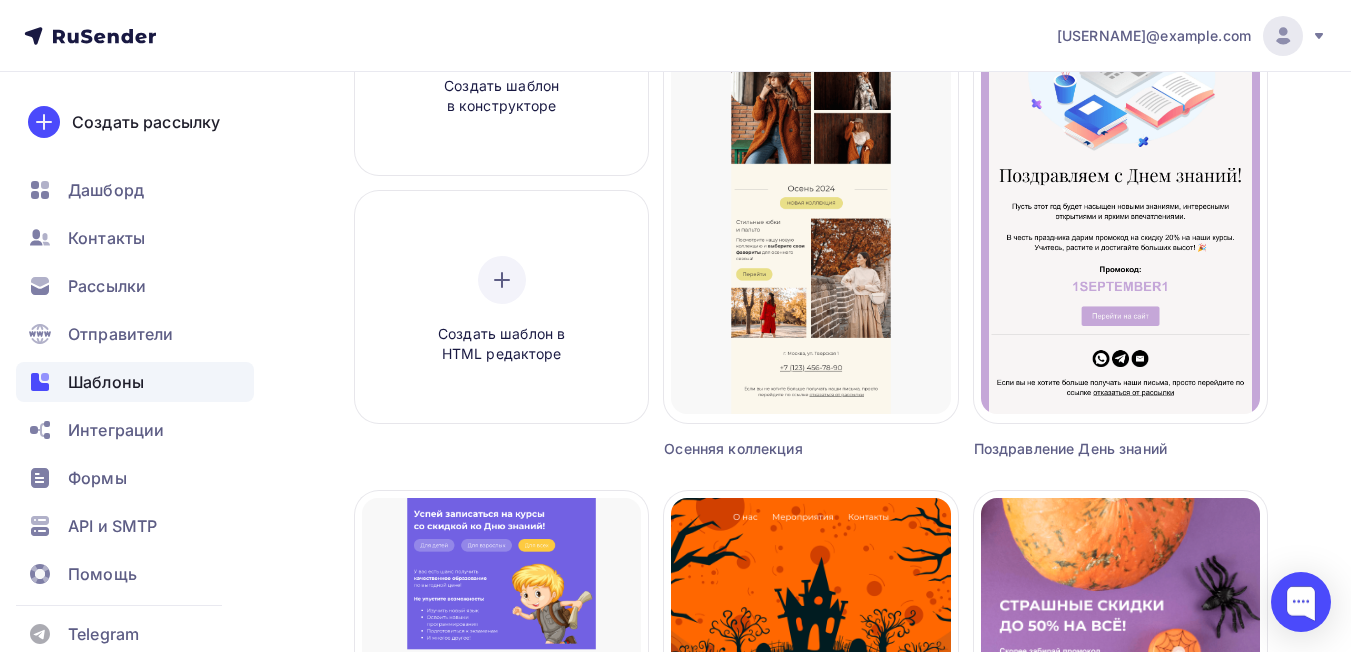 scroll, scrollTop: 87, scrollLeft: 0, axis: vertical 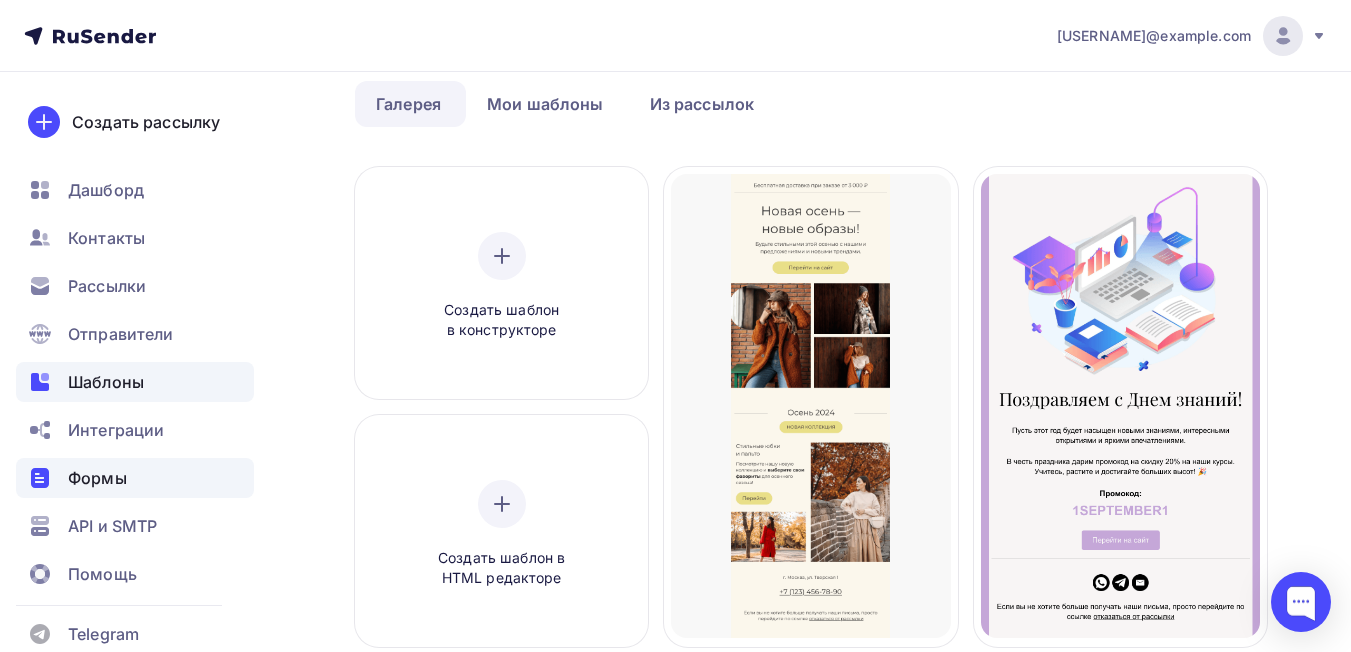 click on "Формы" at bounding box center [97, 478] 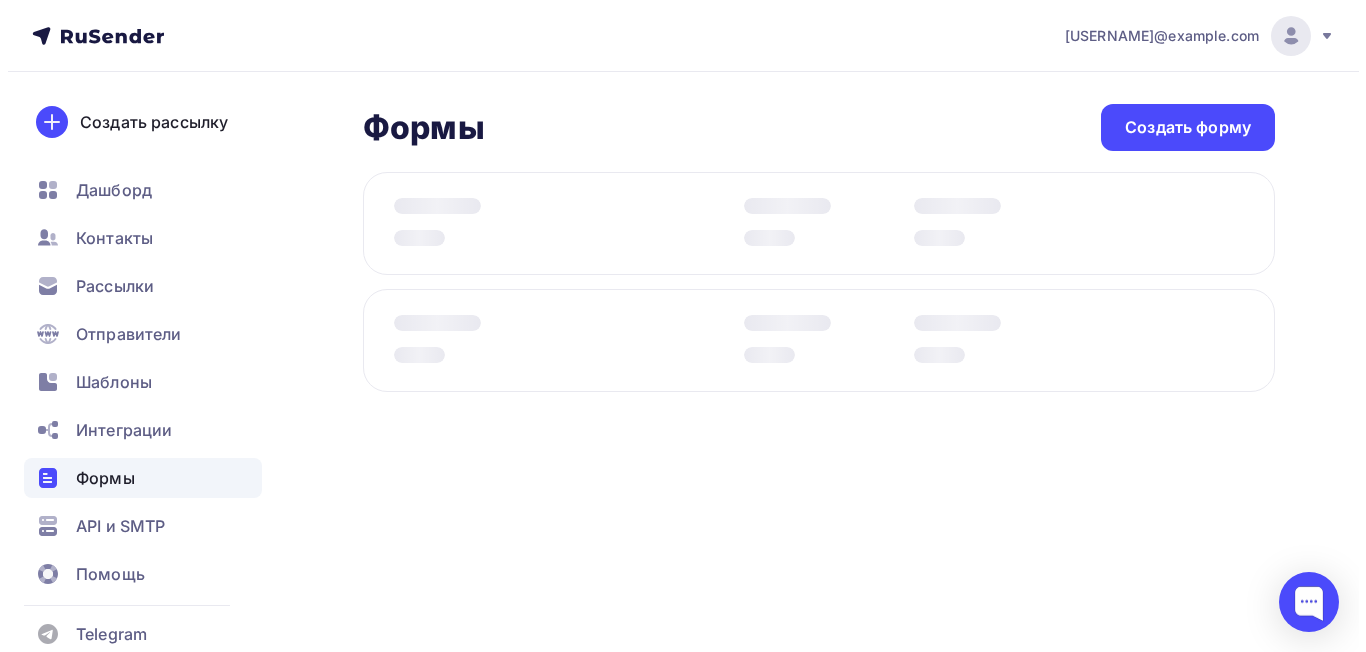 scroll, scrollTop: 0, scrollLeft: 0, axis: both 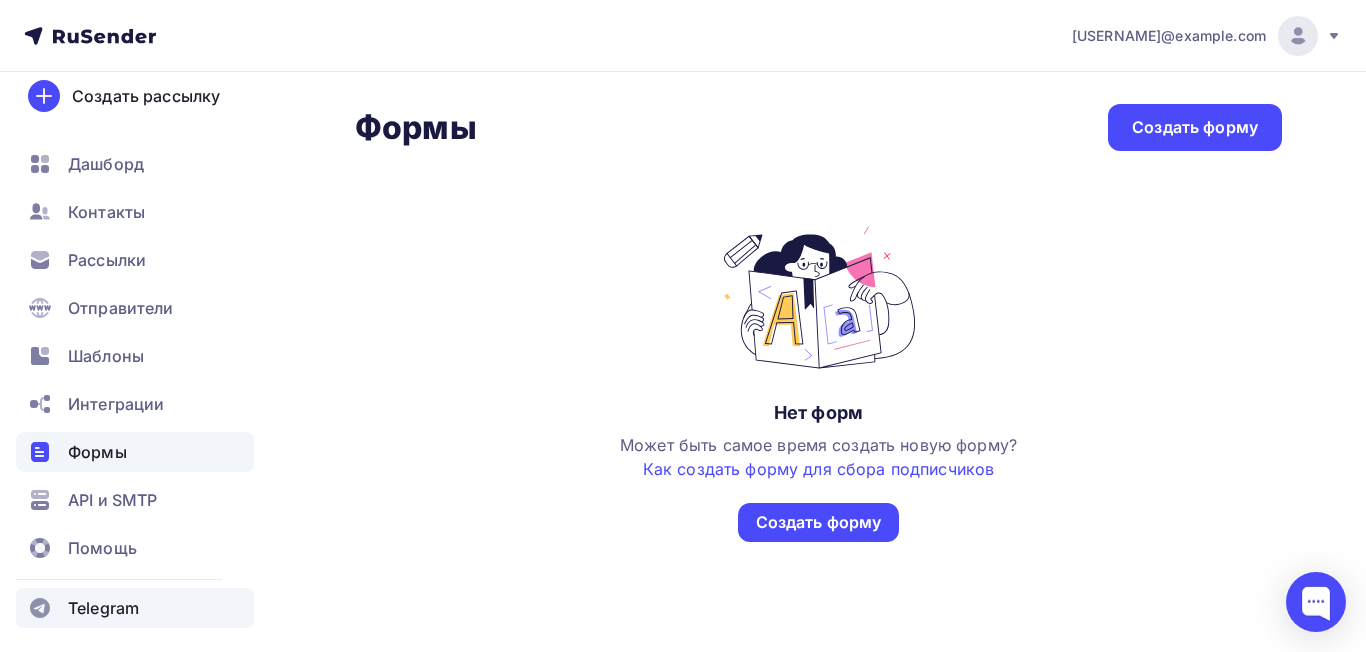click on "Telegram" at bounding box center (103, 608) 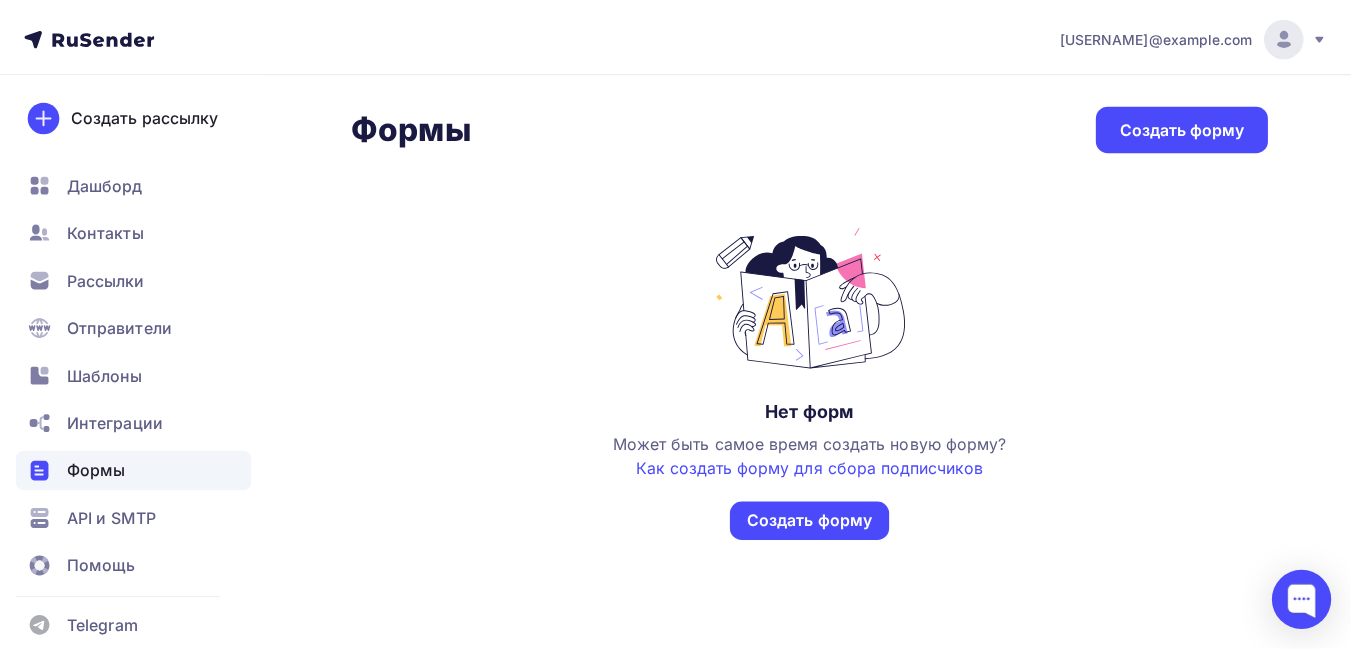 scroll, scrollTop: 0, scrollLeft: 0, axis: both 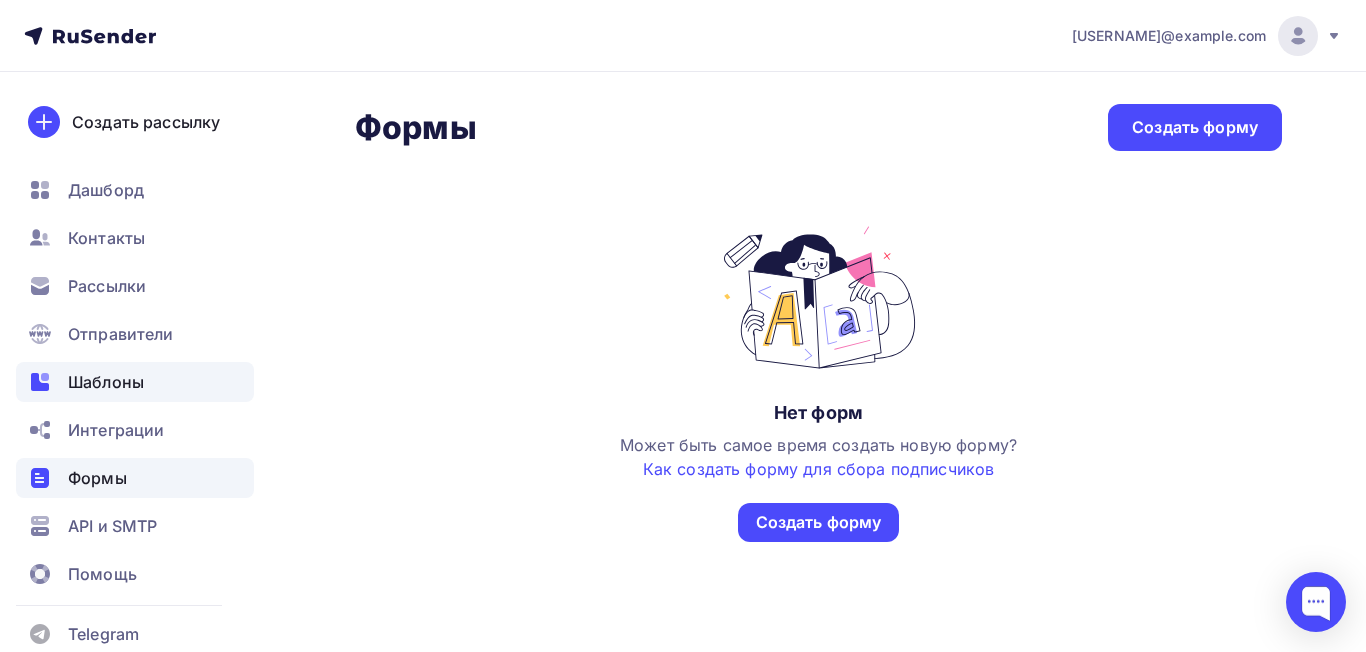 click on "Шаблоны" at bounding box center [106, 382] 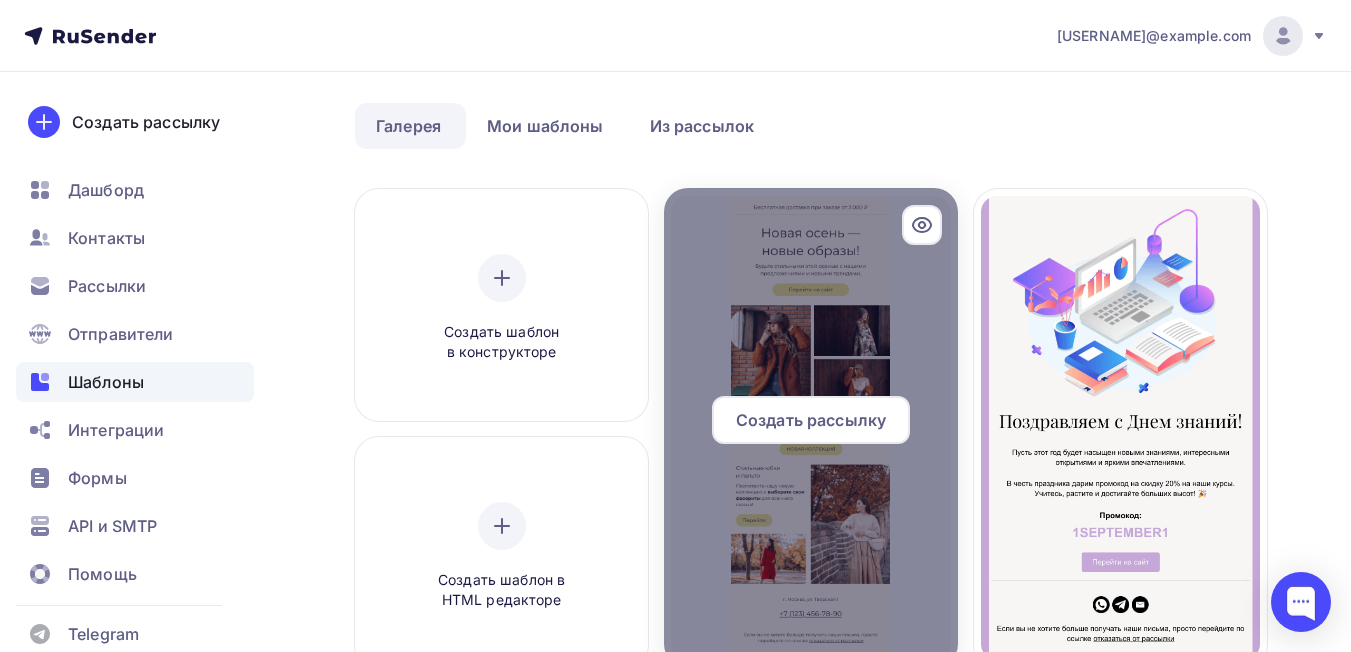 scroll, scrollTop: 100, scrollLeft: 0, axis: vertical 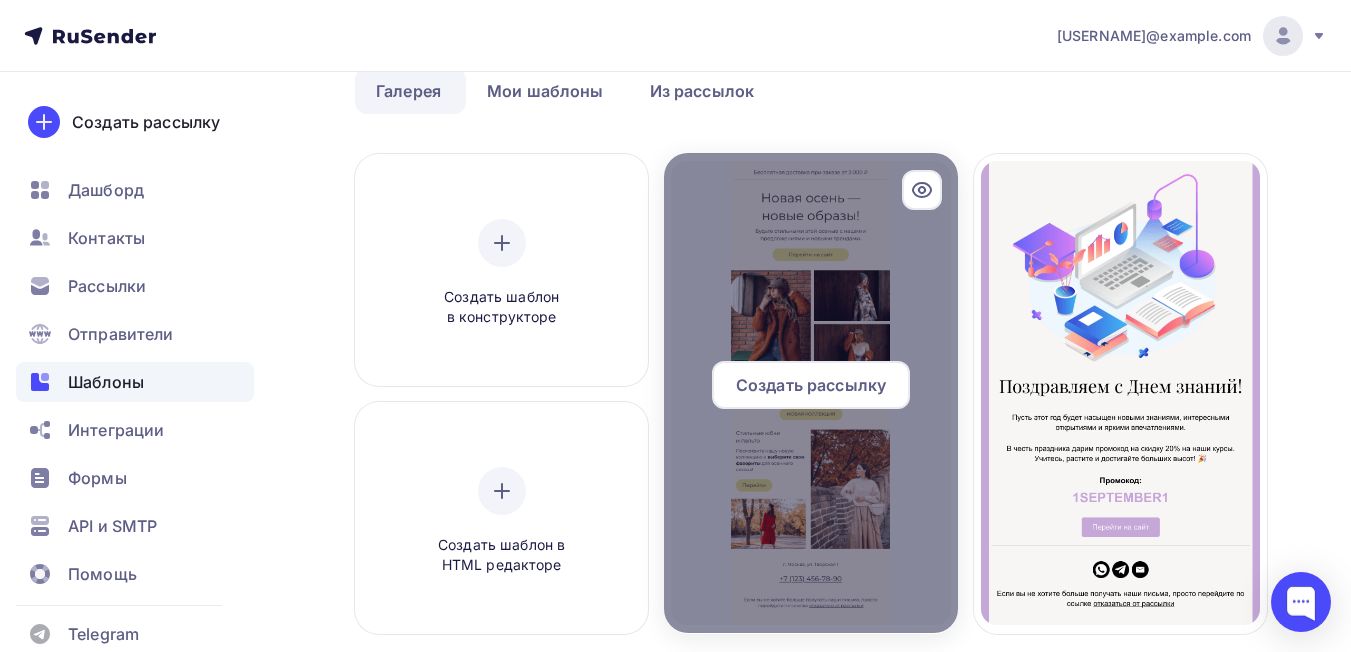 click on "Создать рассылку" at bounding box center (811, 385) 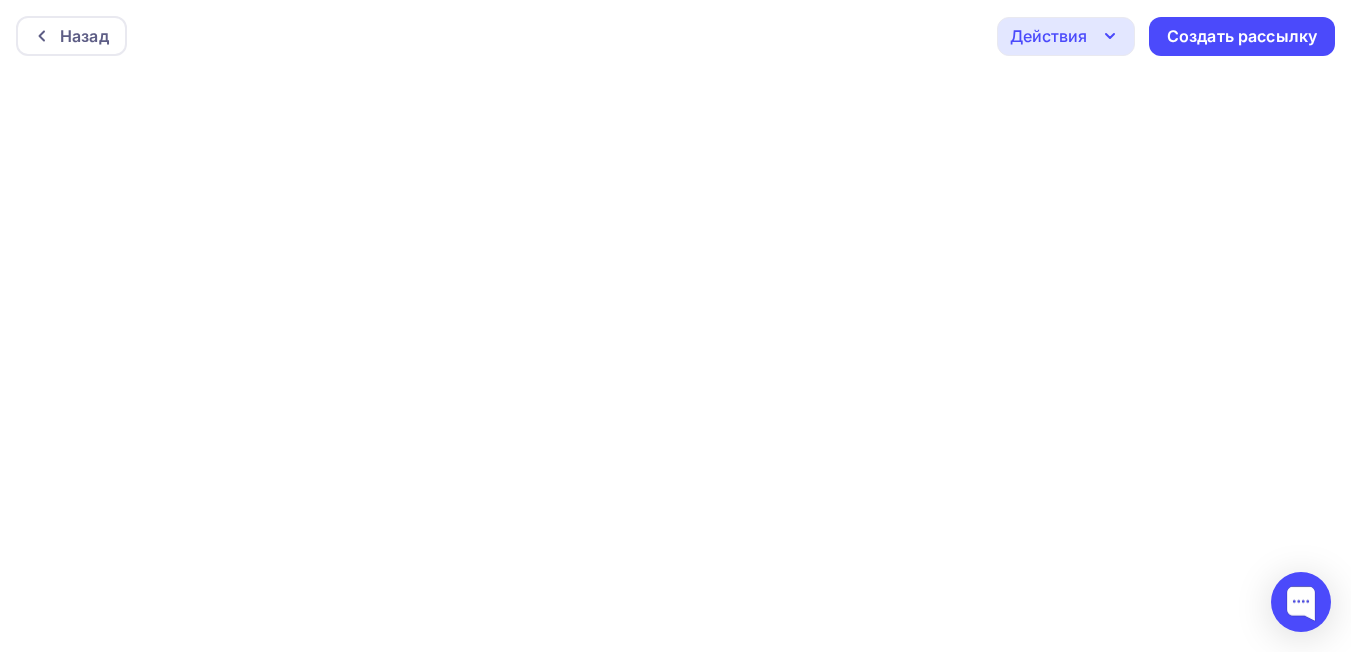 scroll, scrollTop: 0, scrollLeft: 0, axis: both 